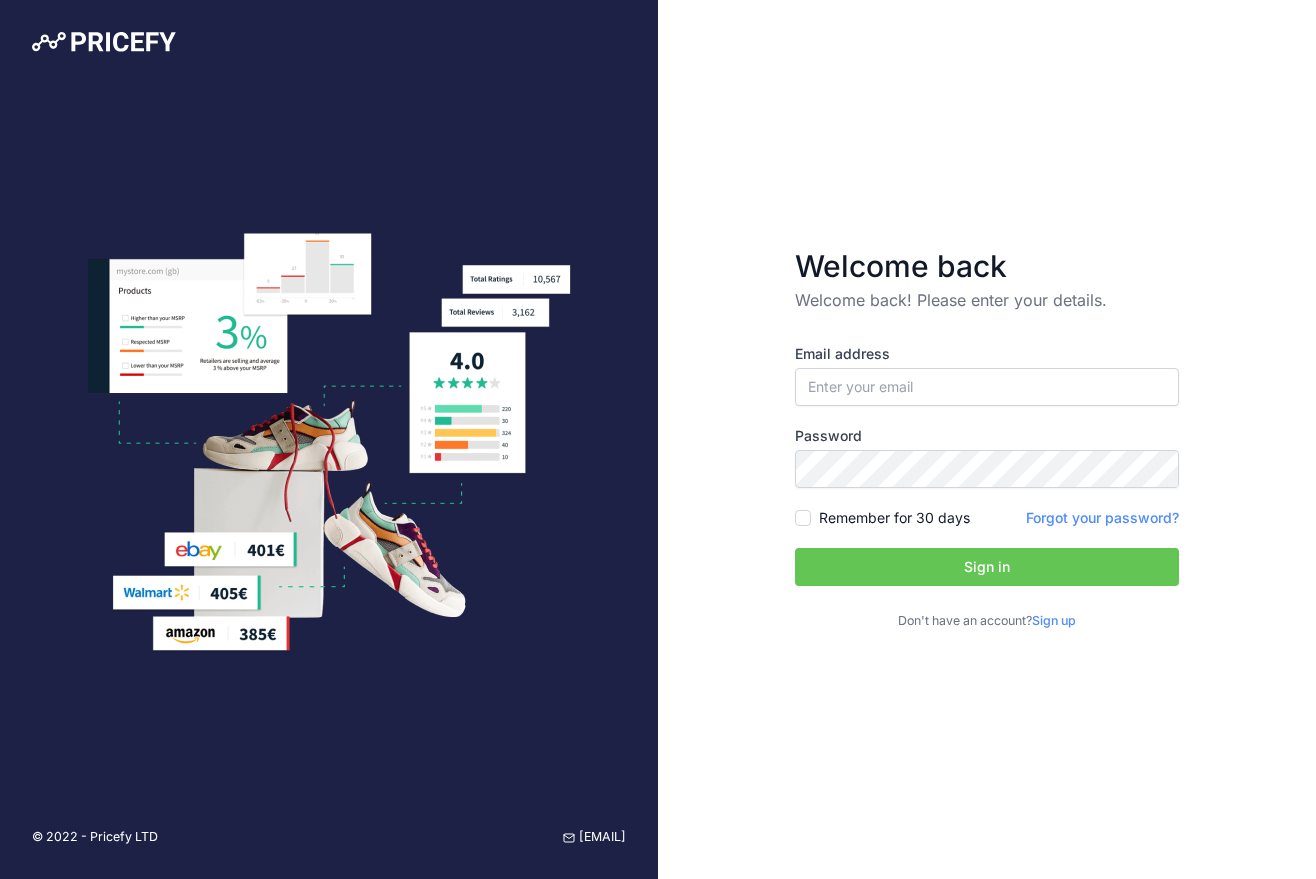 scroll, scrollTop: 0, scrollLeft: 0, axis: both 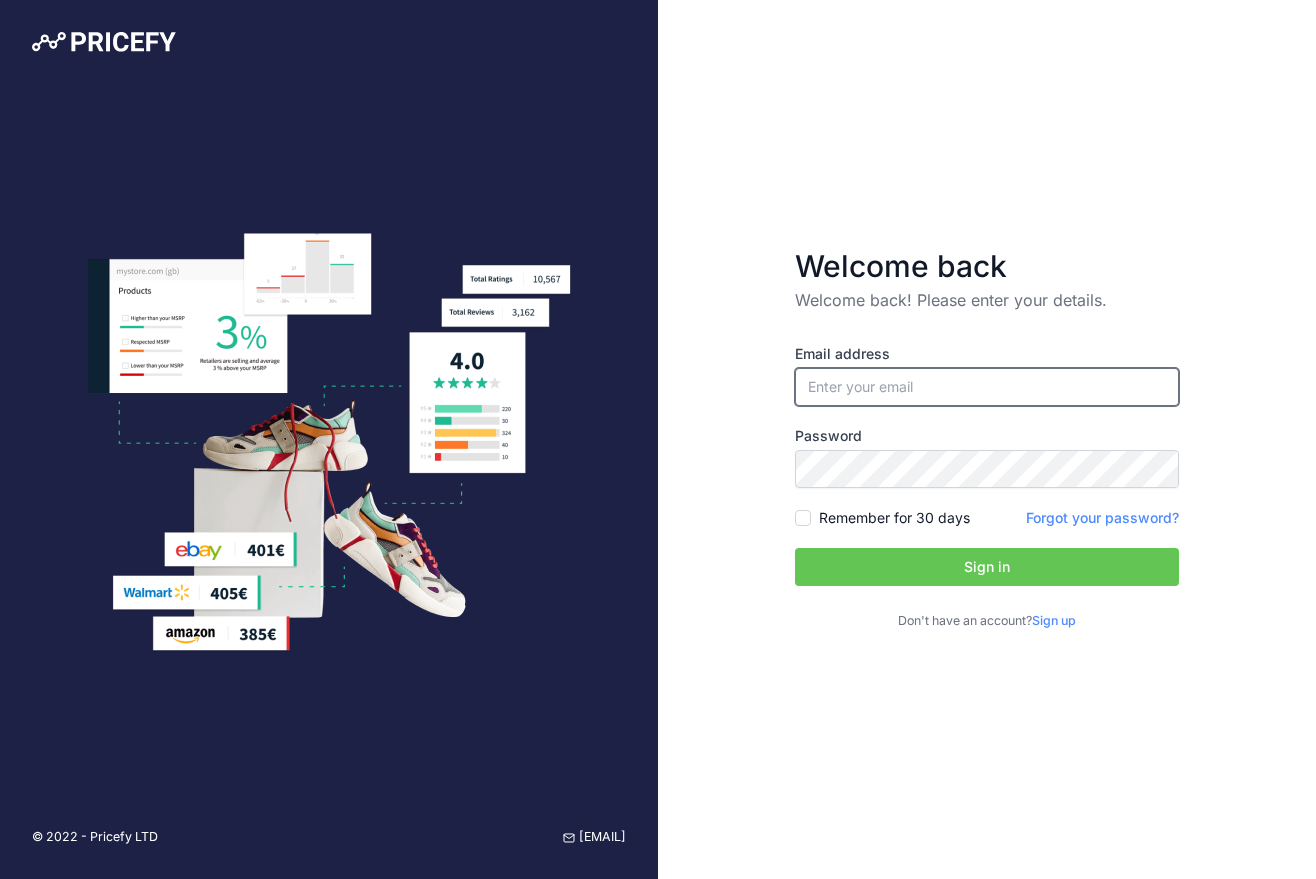 click at bounding box center [987, 387] 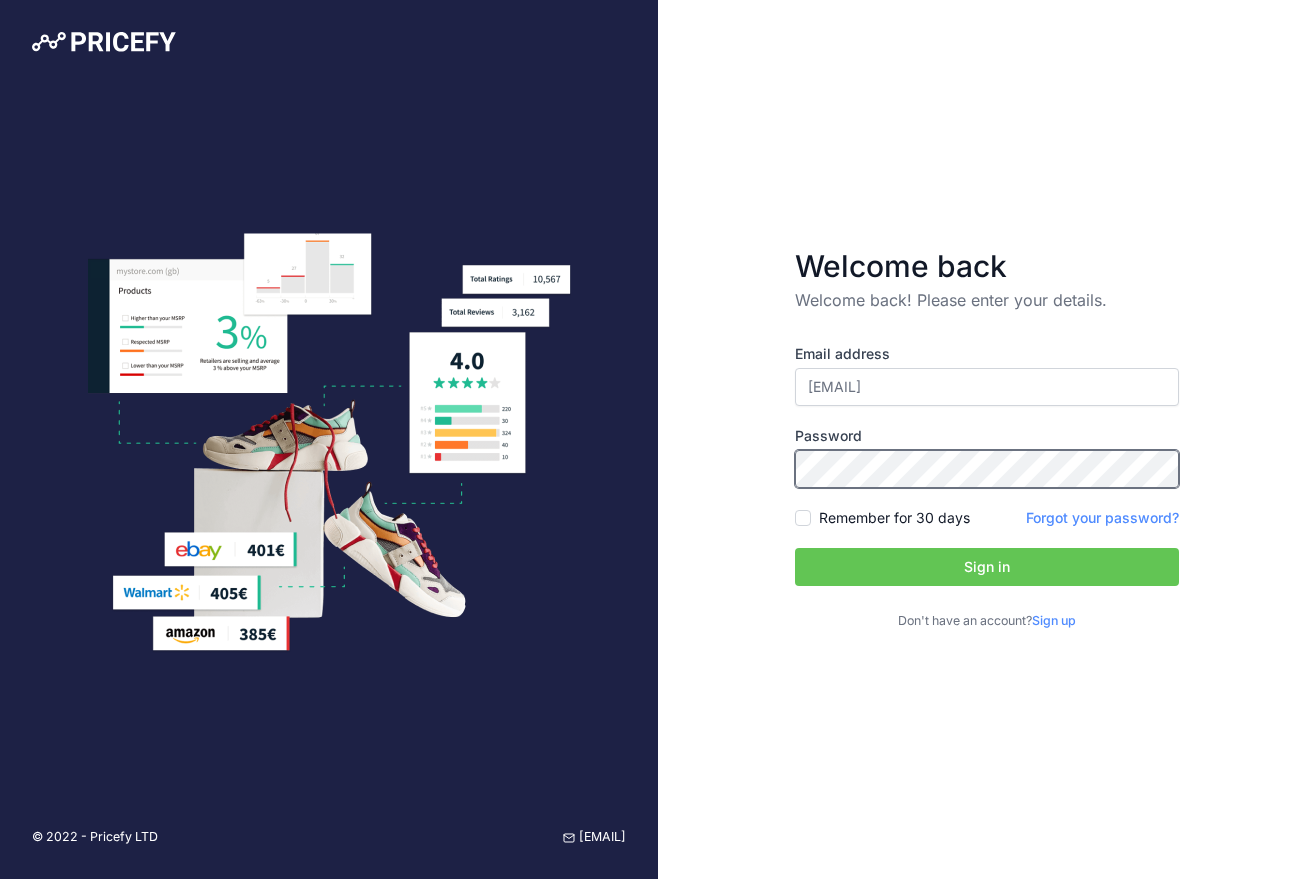 click on "Sign in" at bounding box center (987, 567) 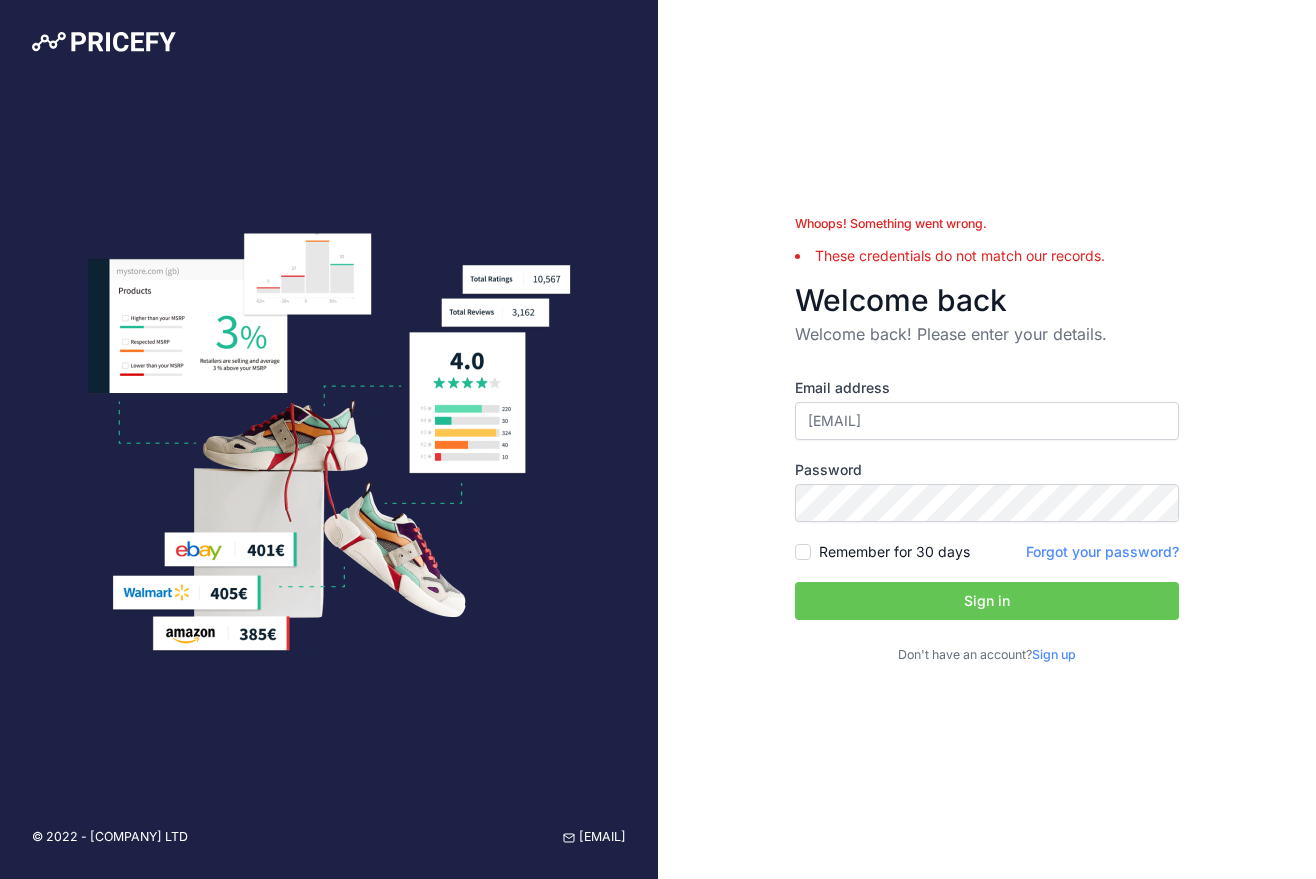 scroll, scrollTop: 0, scrollLeft: 0, axis: both 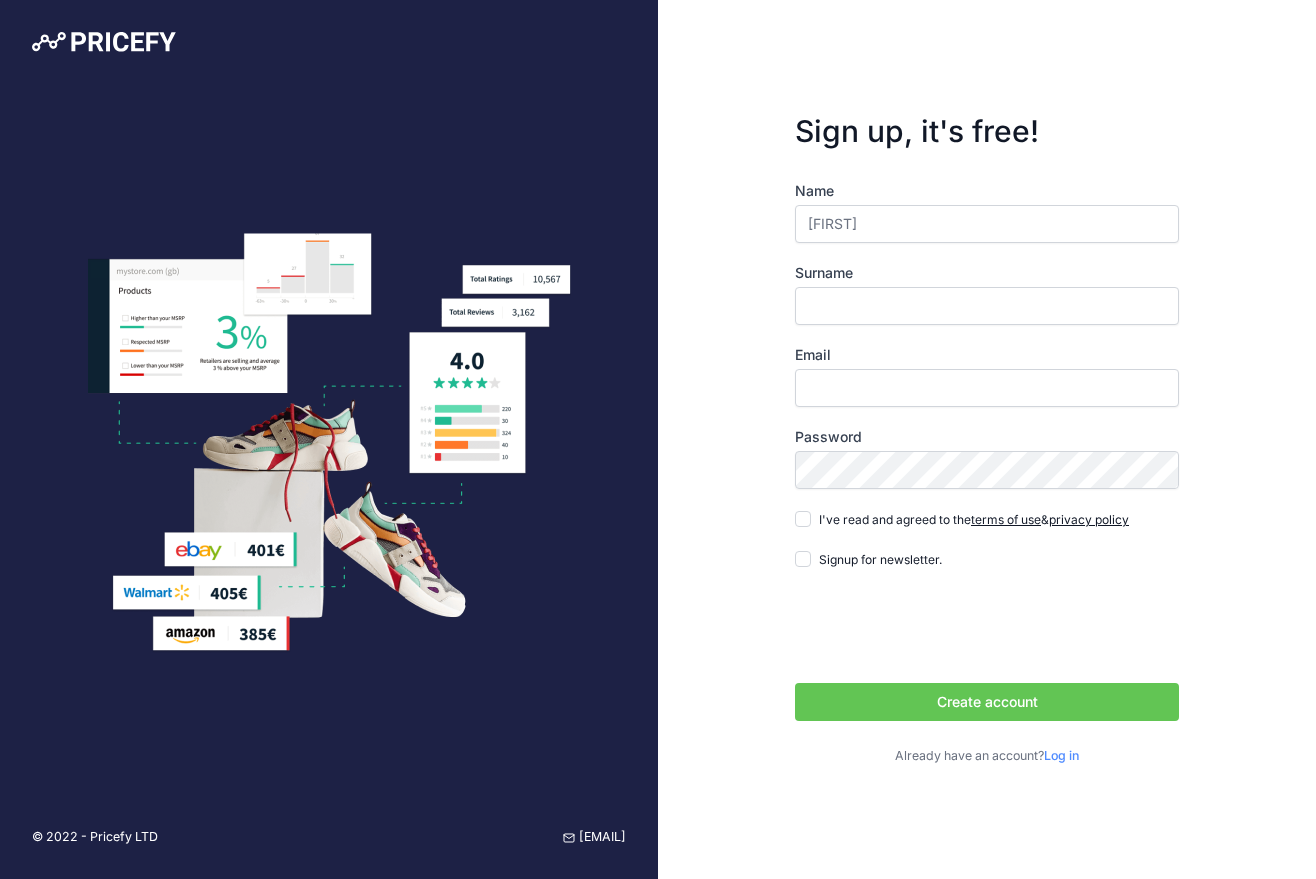 type on "[FIRST]" 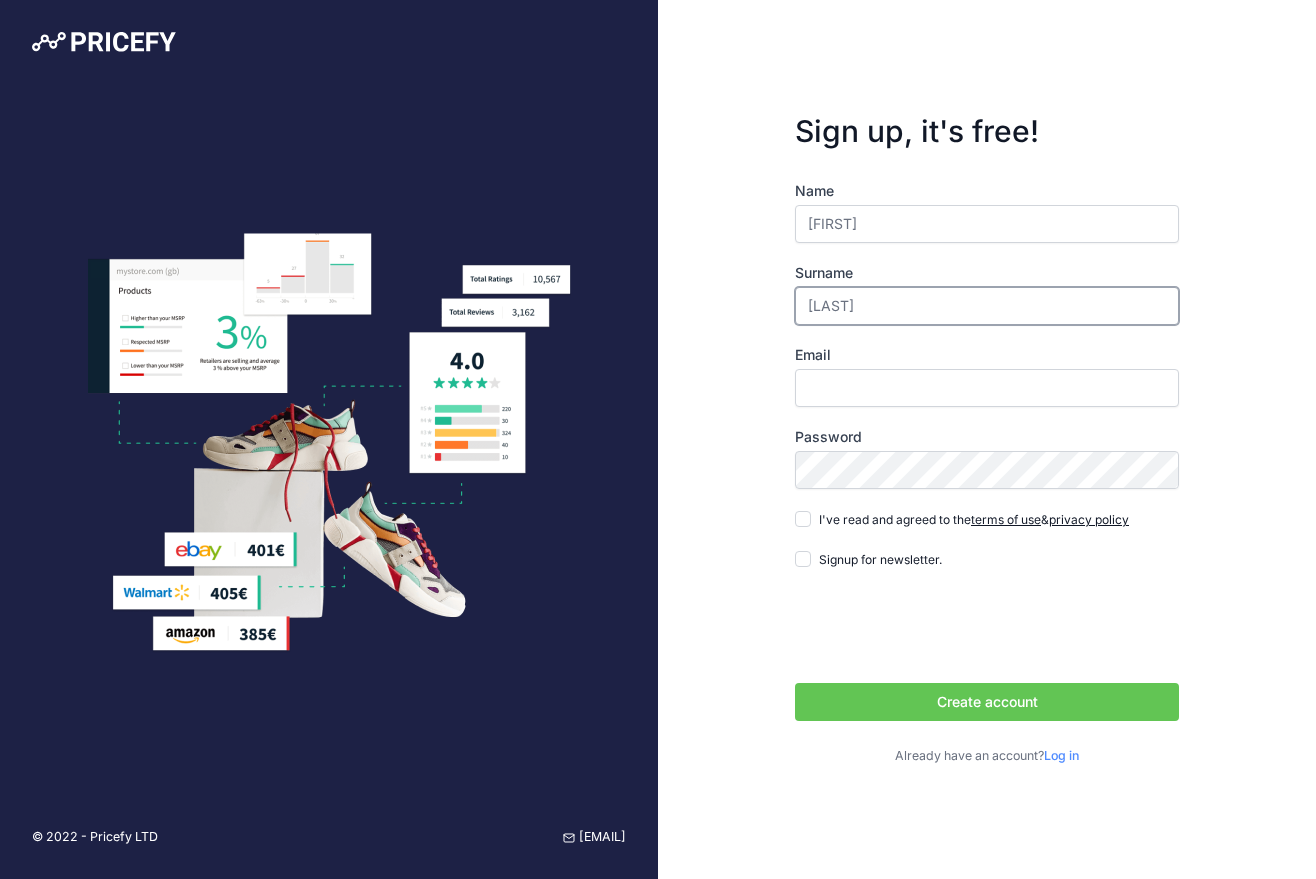 type on "[LAST]" 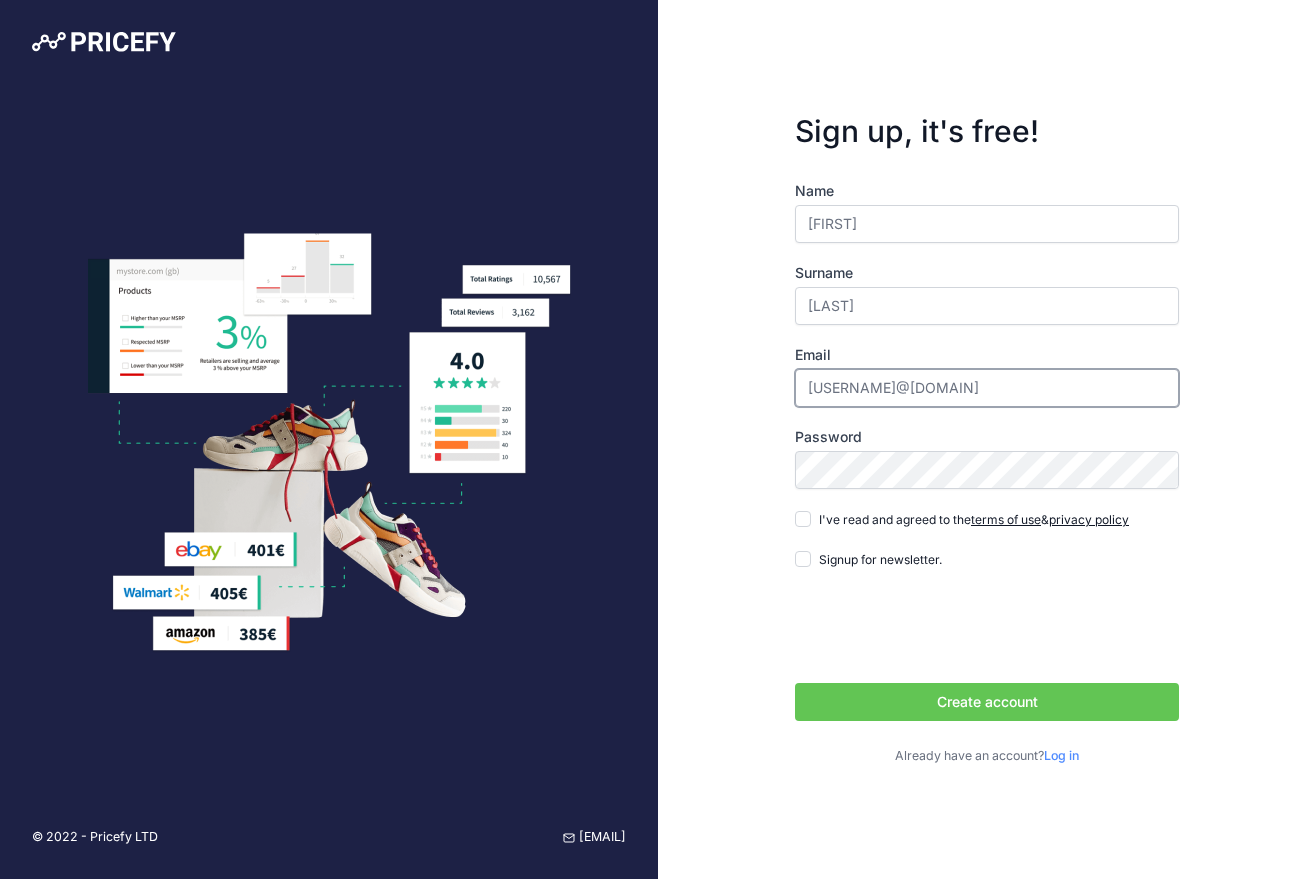 type on "[EMAIL]" 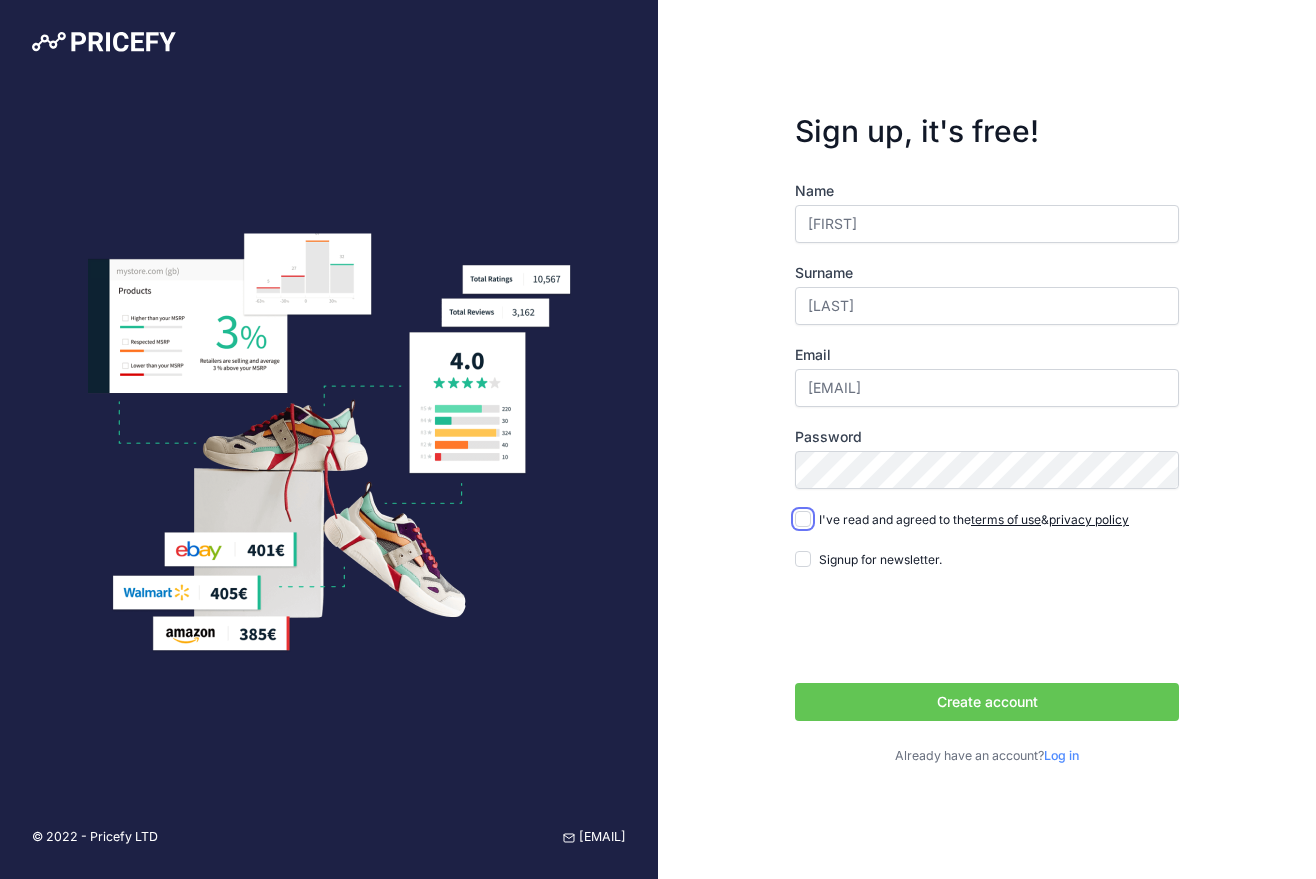 click on "I've read and agreed to the
terms of use  &
privacy policy" at bounding box center [803, 519] 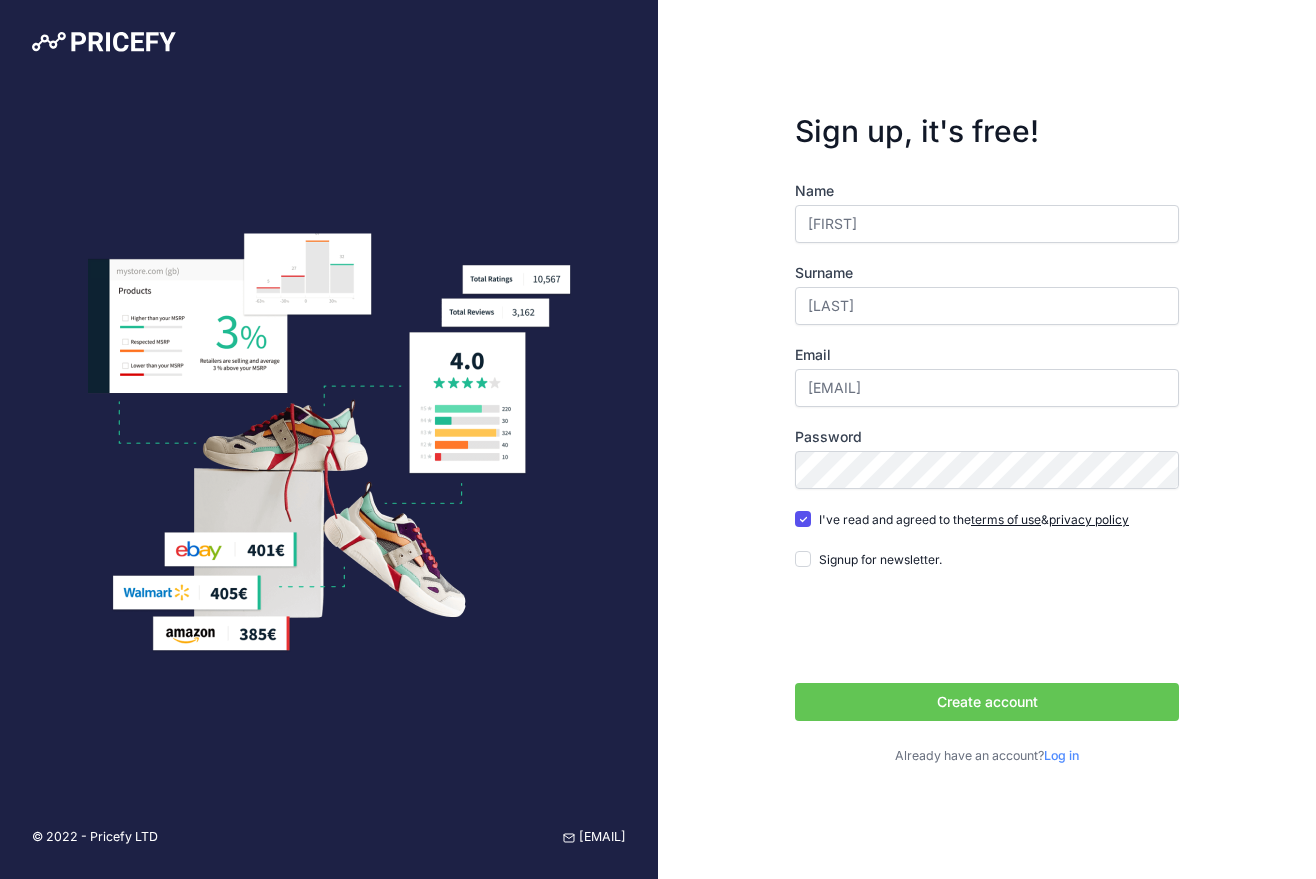 click on "Create account" at bounding box center (987, 702) 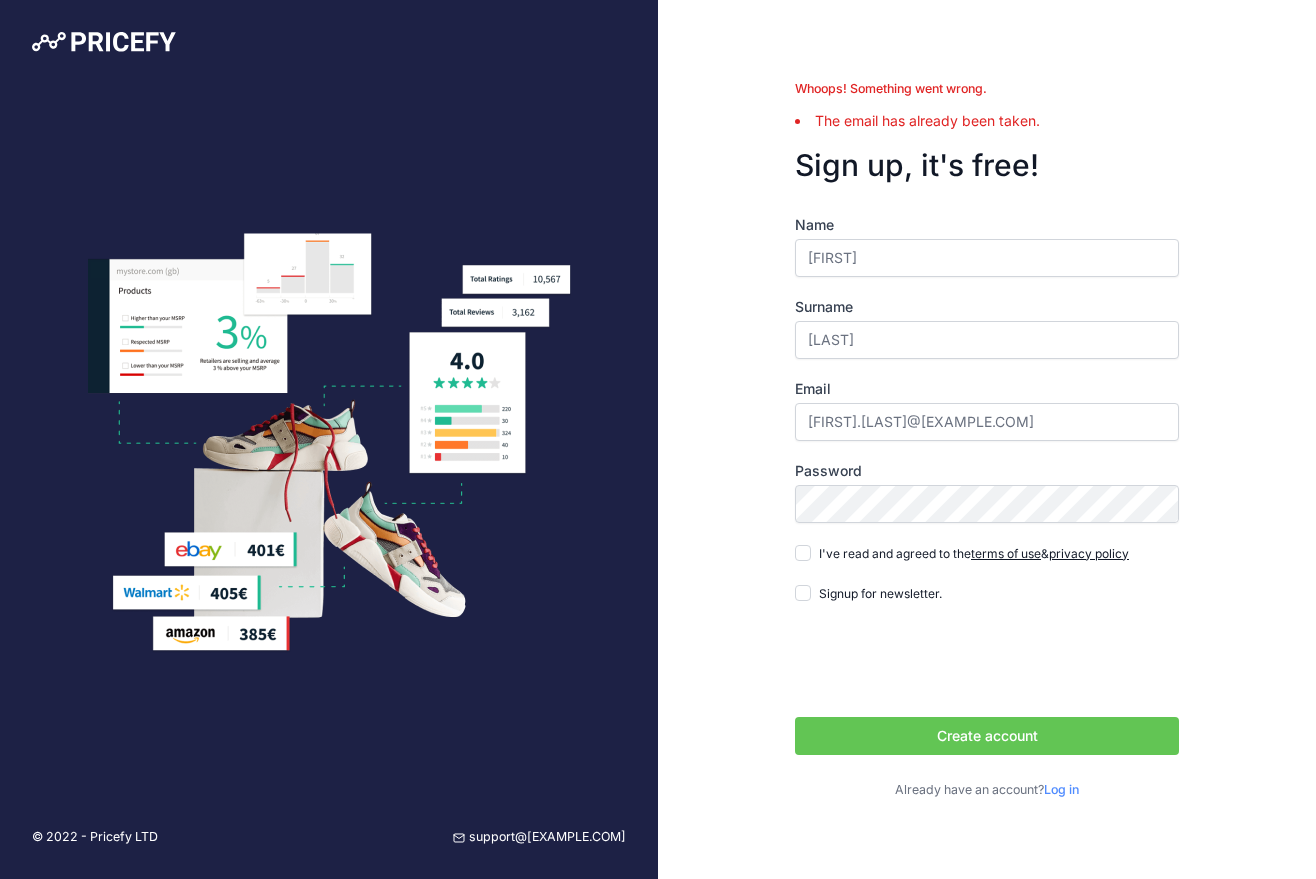 scroll, scrollTop: 0, scrollLeft: 0, axis: both 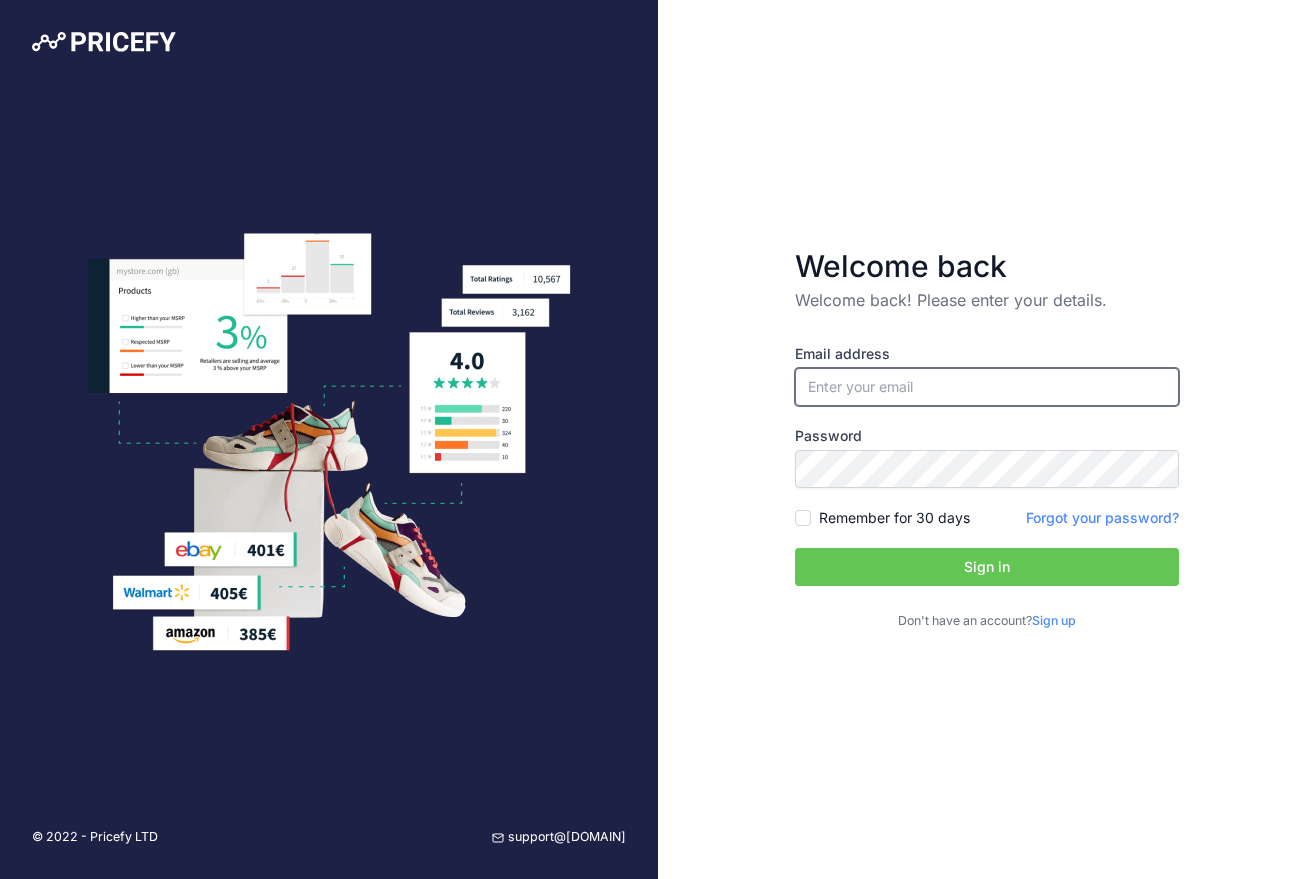 click at bounding box center (987, 387) 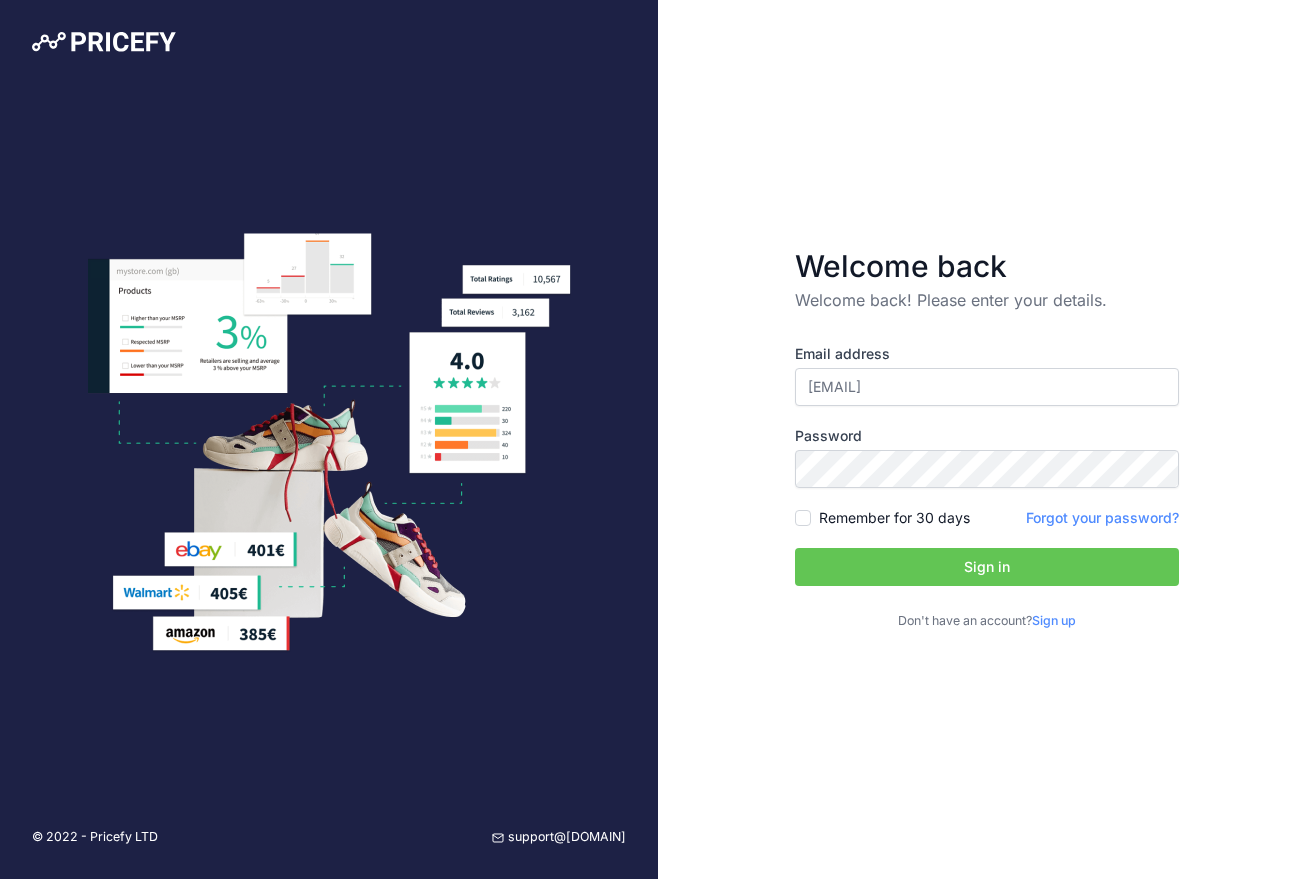 click on "Sign in" at bounding box center (987, 567) 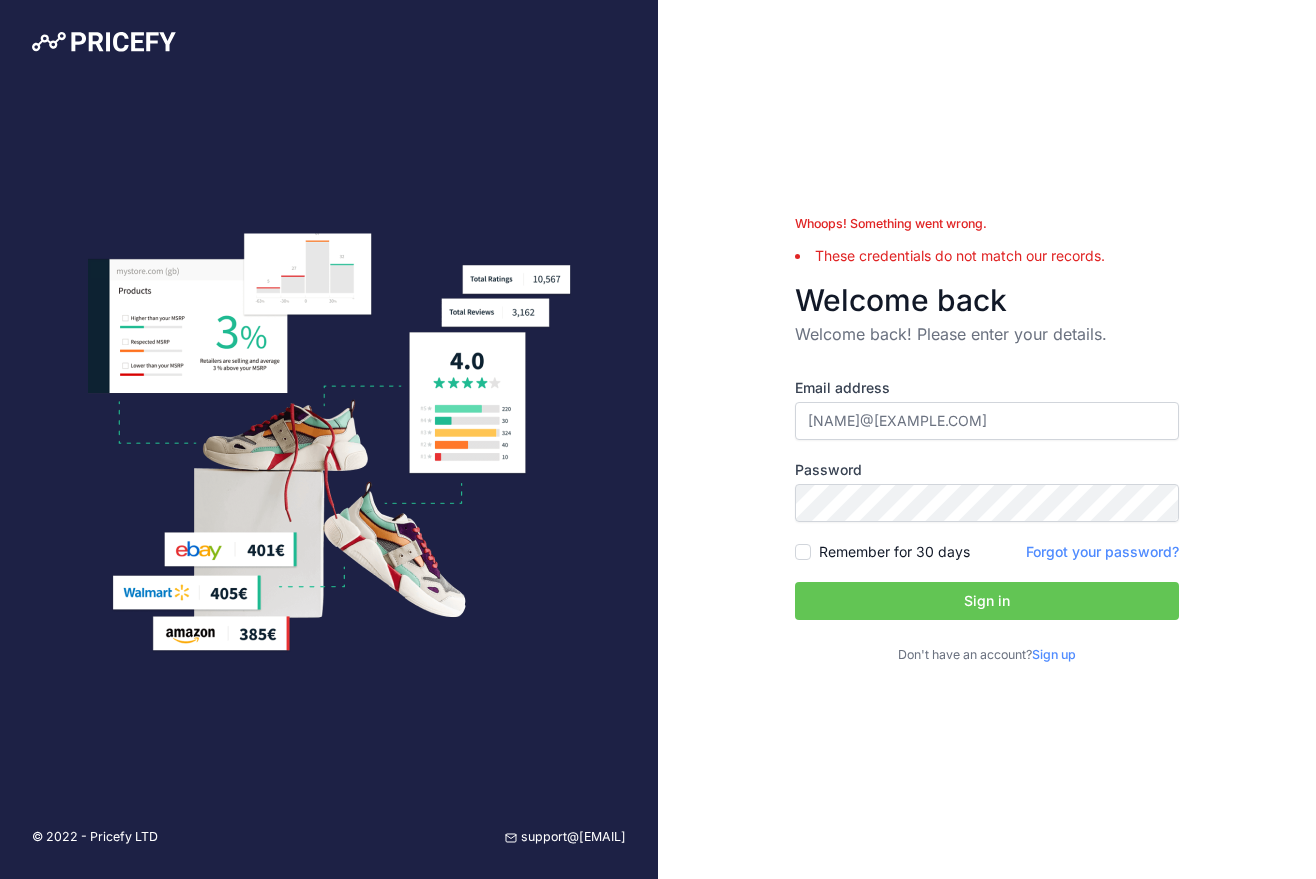 scroll, scrollTop: 0, scrollLeft: 0, axis: both 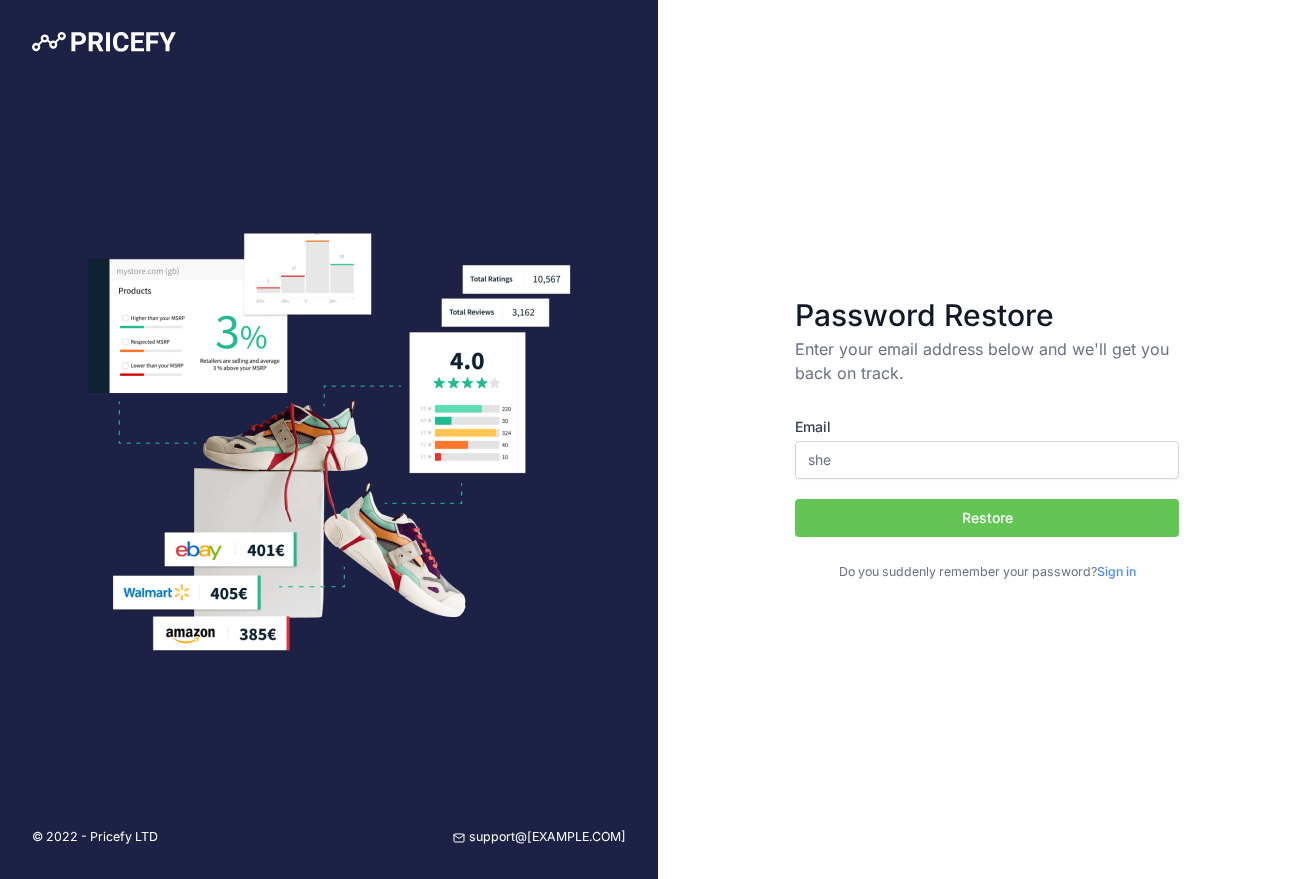 type on "[NAME]@[EXAMPLE.COM]" 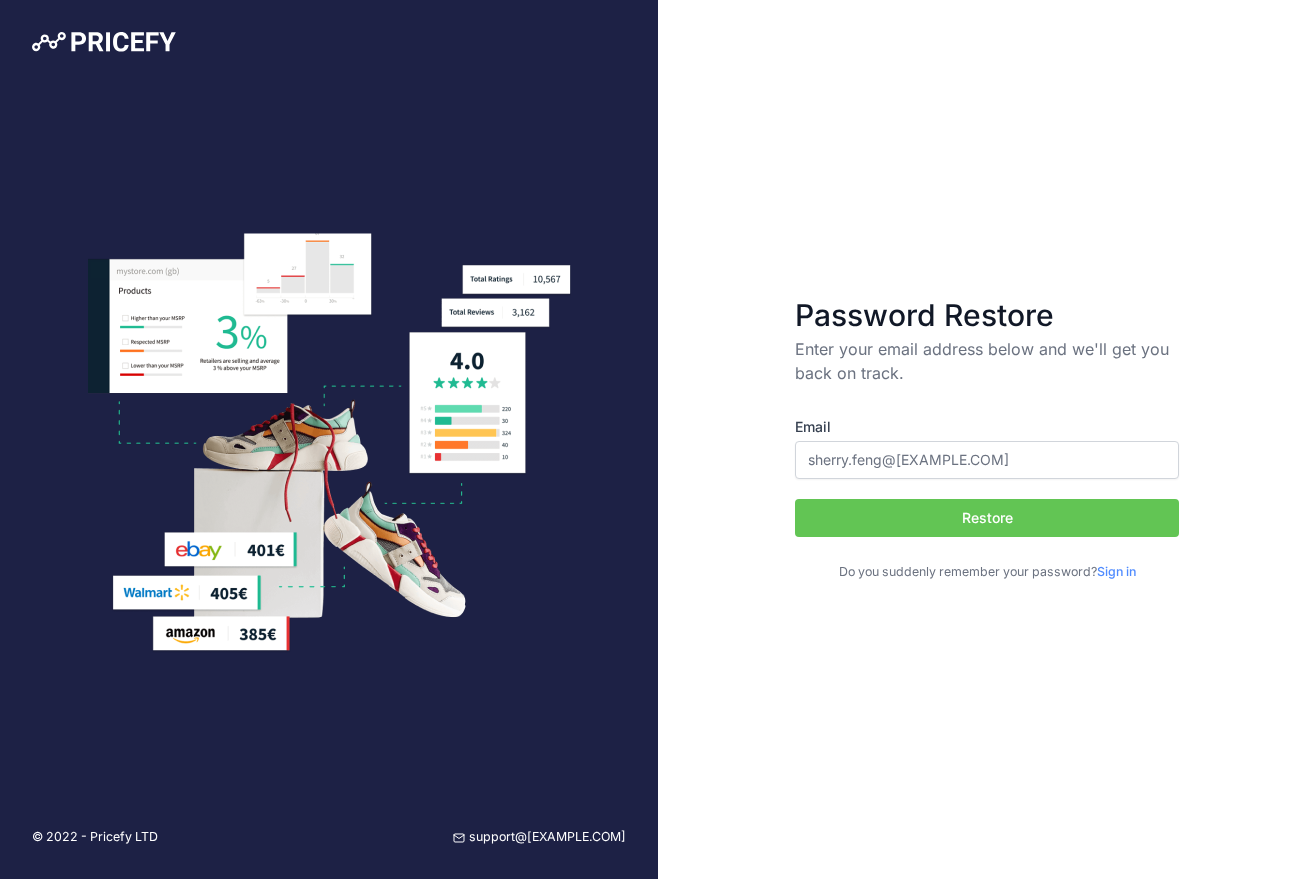click on "Restore" at bounding box center (987, 518) 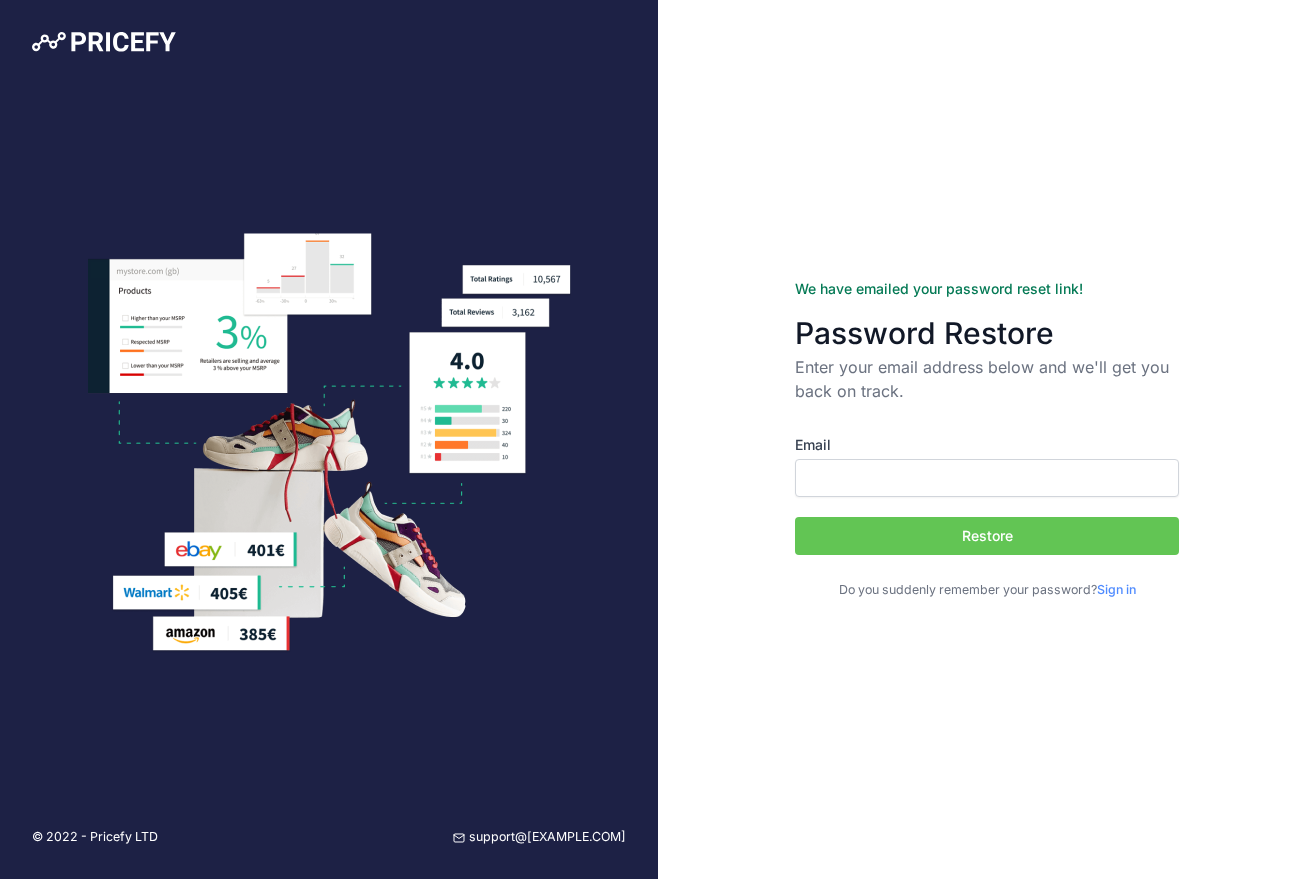 scroll, scrollTop: 0, scrollLeft: 0, axis: both 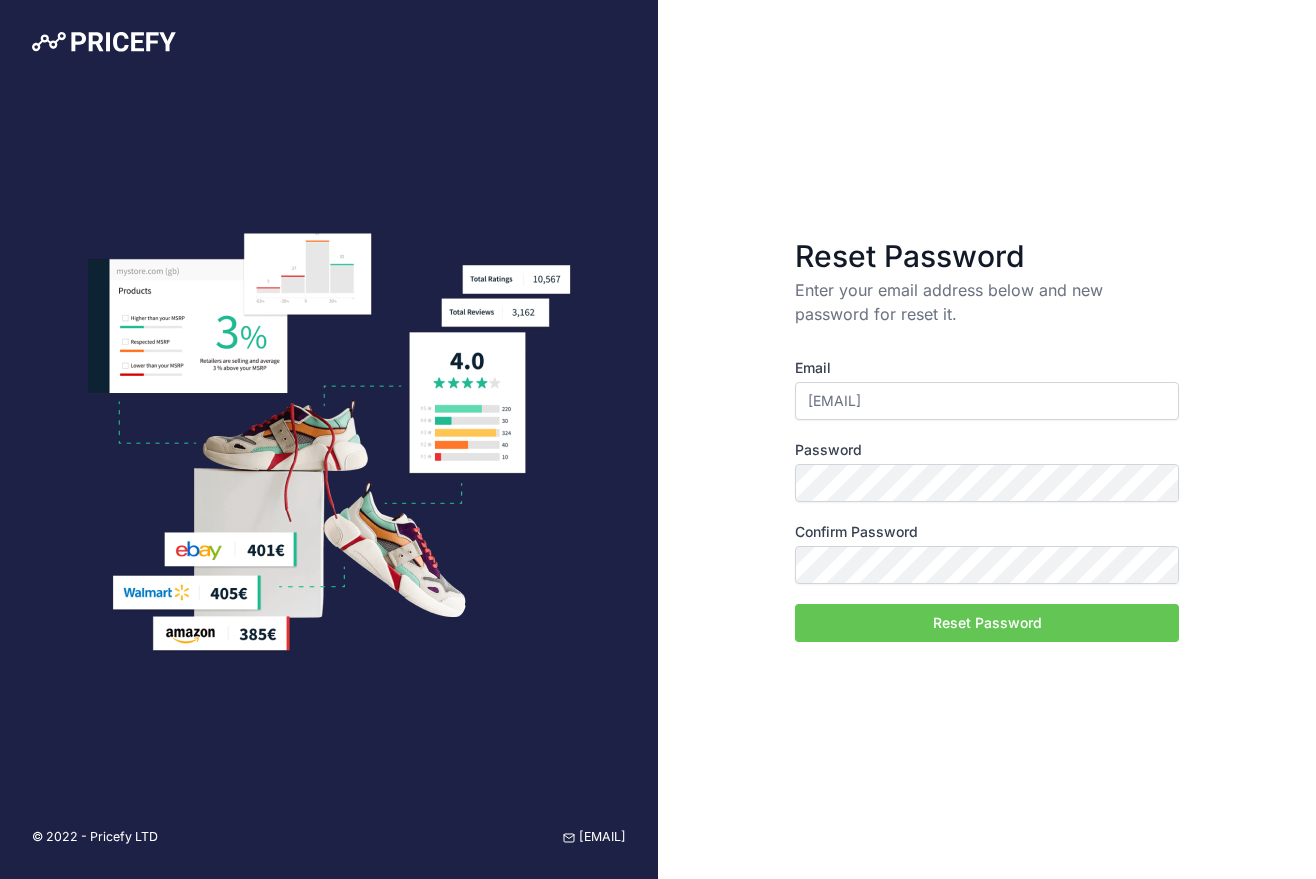 click on "Reset Password" at bounding box center (987, 623) 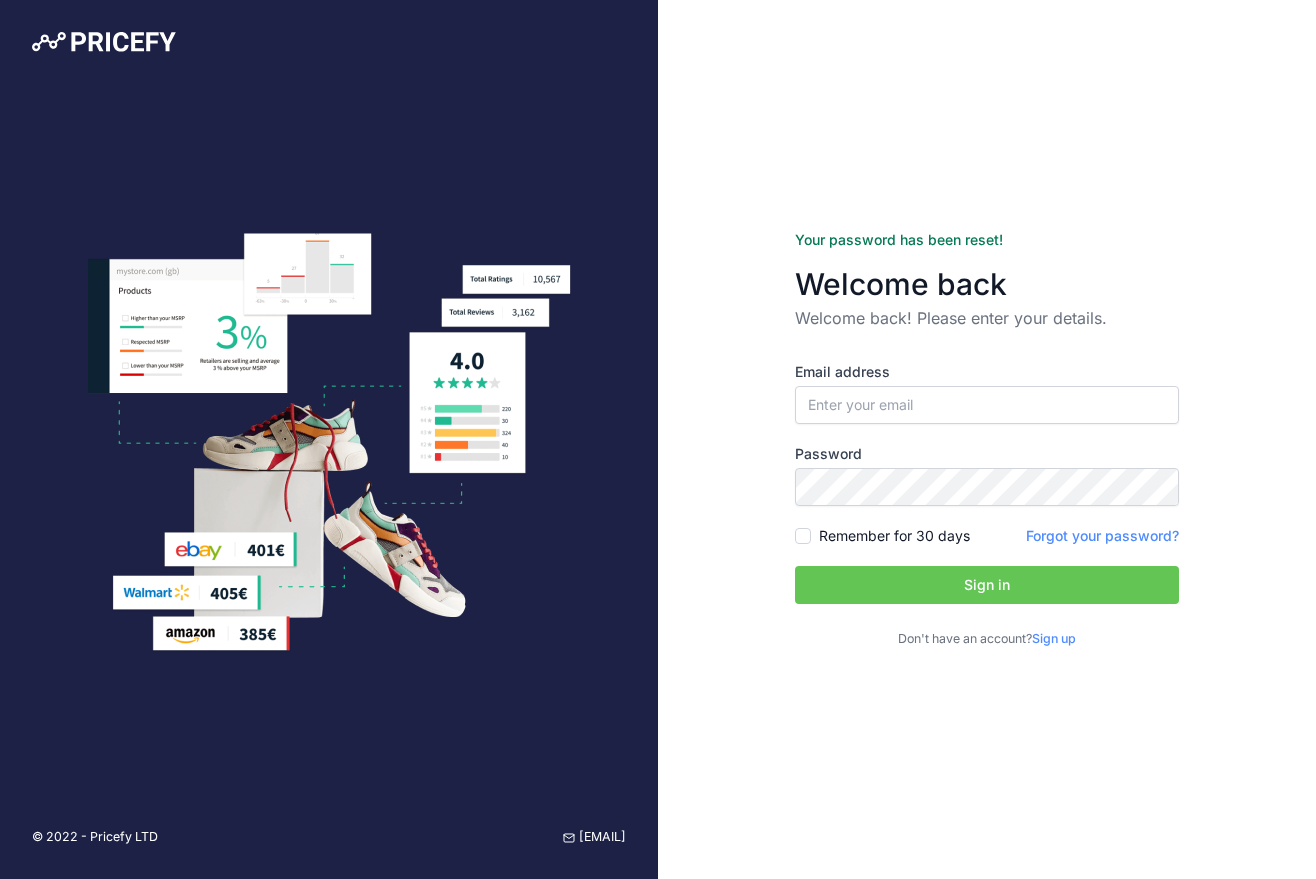 scroll, scrollTop: 0, scrollLeft: 0, axis: both 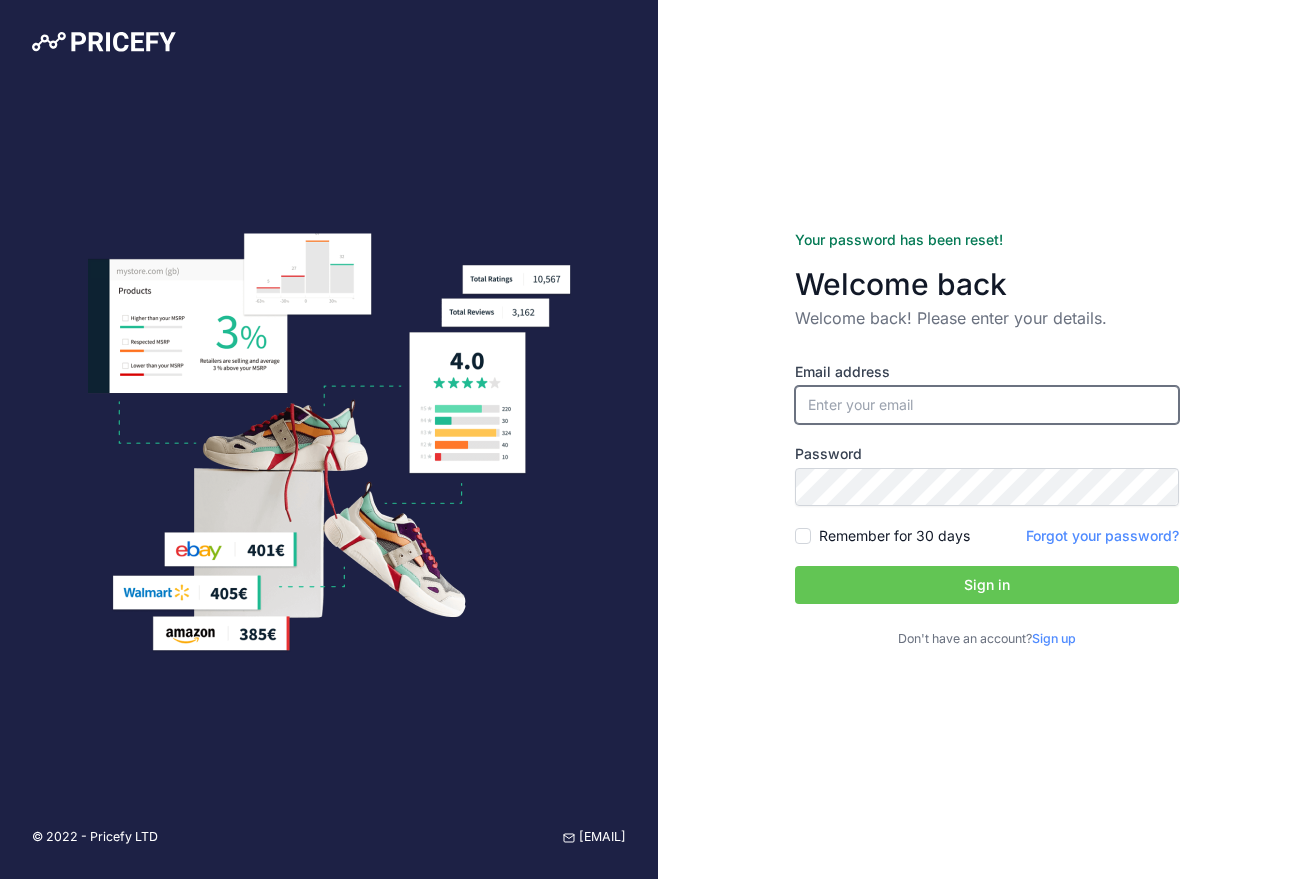 click at bounding box center [987, 405] 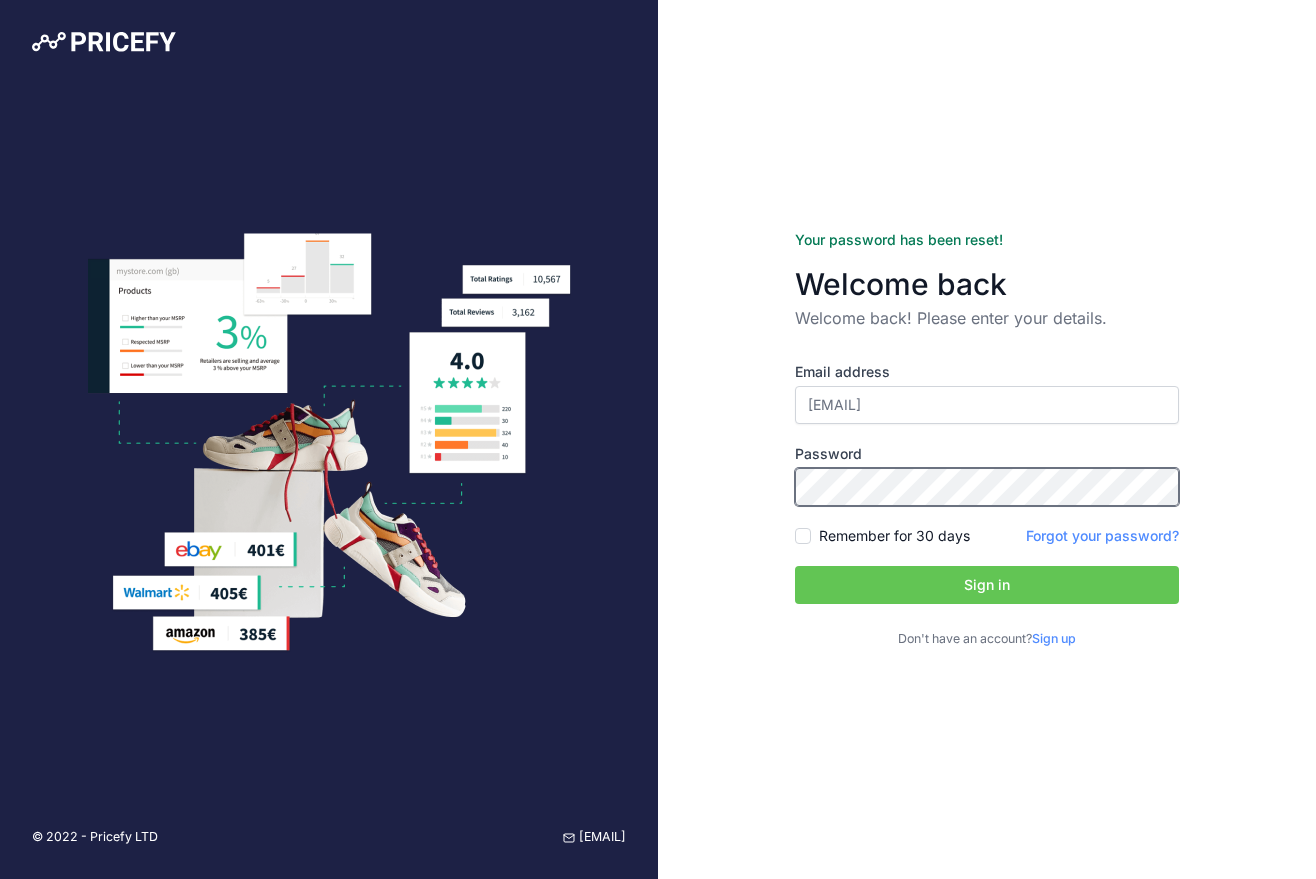 click on "Sign in" at bounding box center (987, 585) 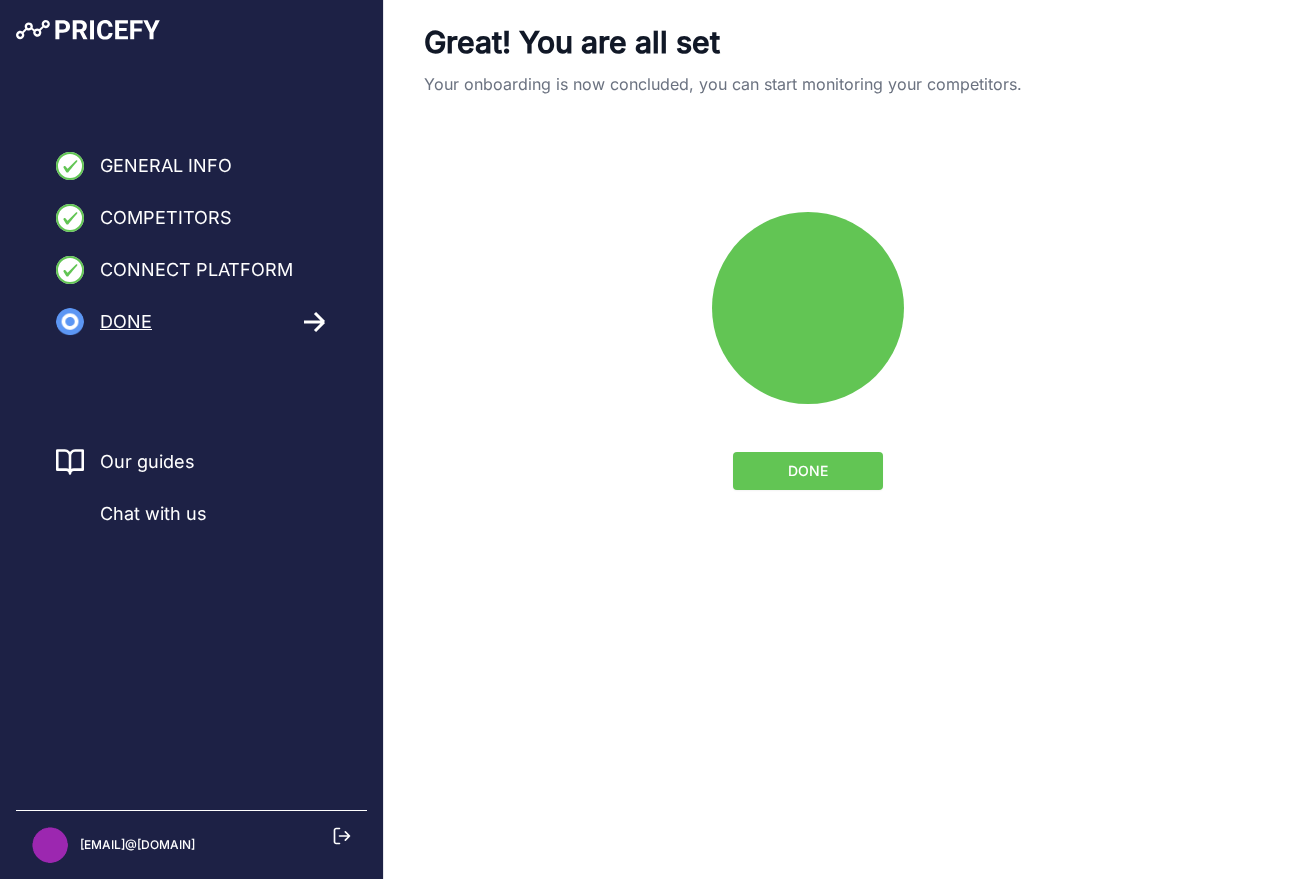 scroll, scrollTop: 0, scrollLeft: 0, axis: both 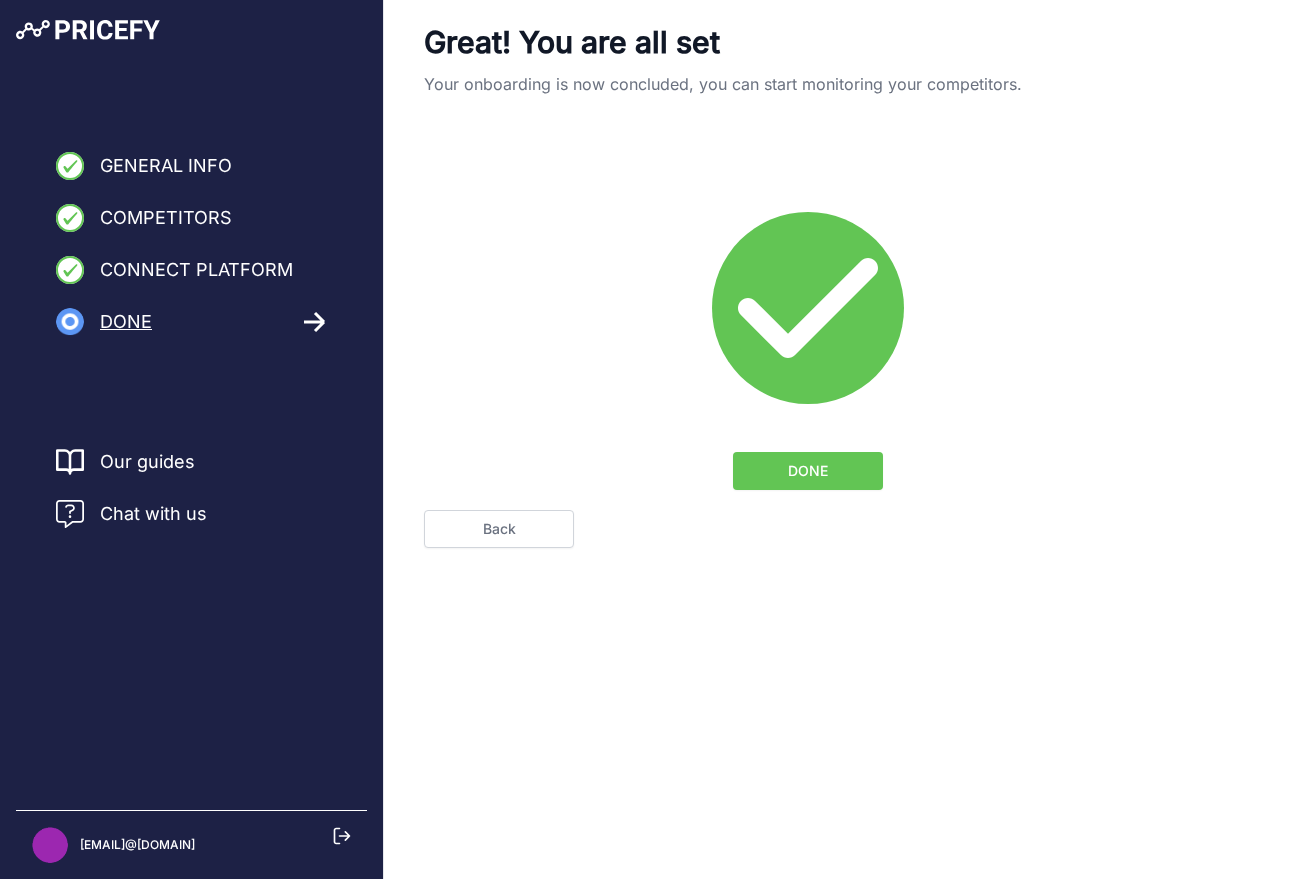click on "DONE" at bounding box center (808, 471) 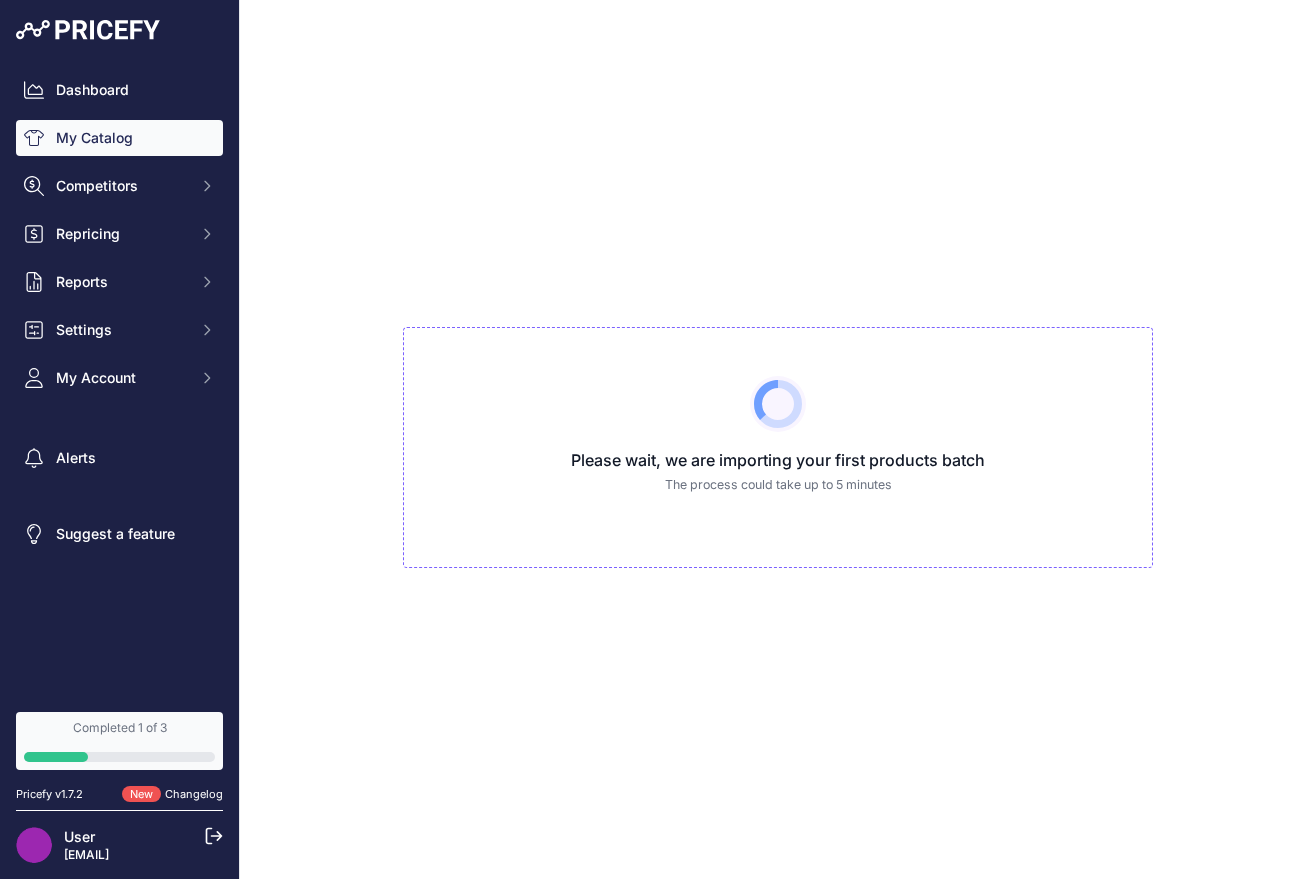 scroll, scrollTop: 0, scrollLeft: 0, axis: both 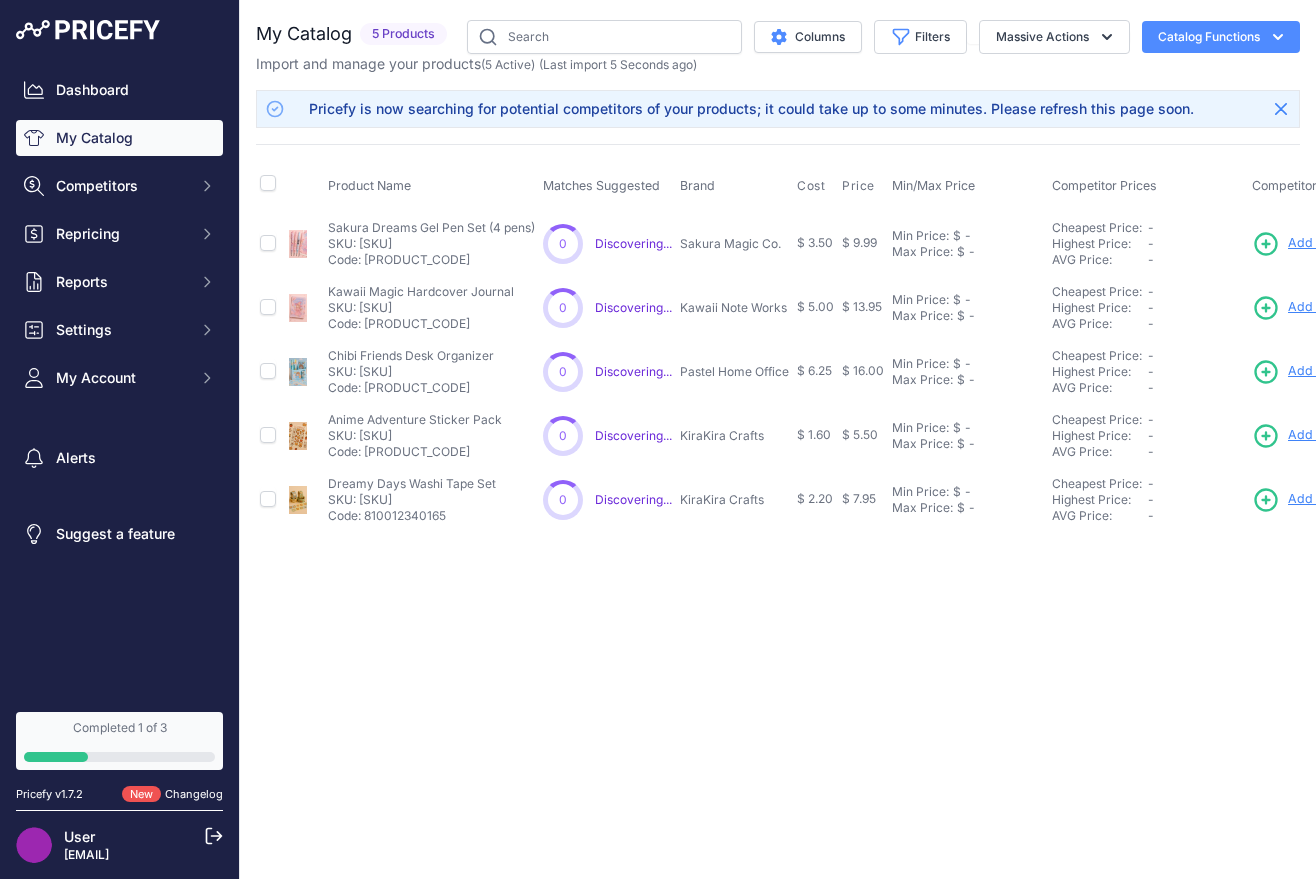 click on "Completed 1 of 3" at bounding box center (119, 741) 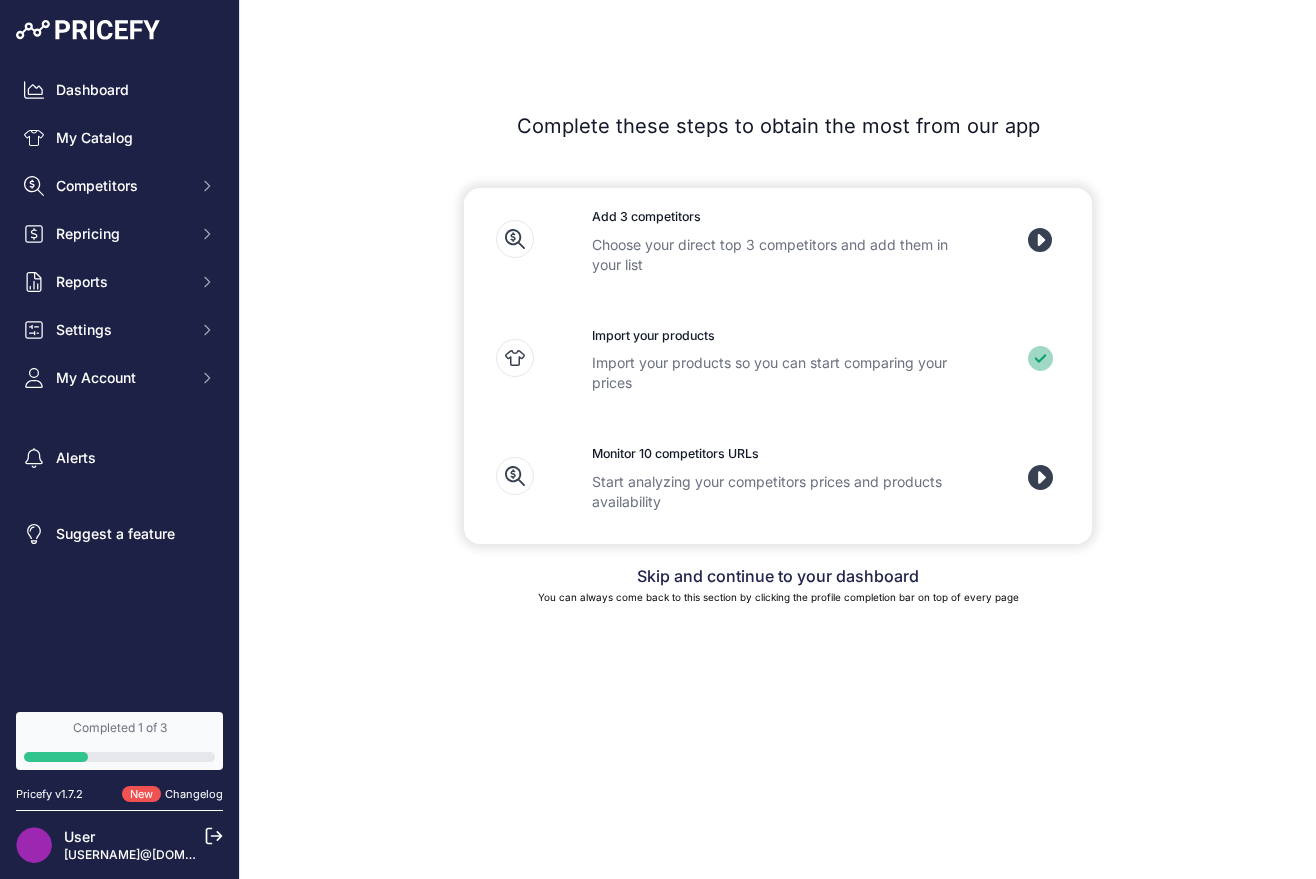 scroll, scrollTop: 0, scrollLeft: 0, axis: both 